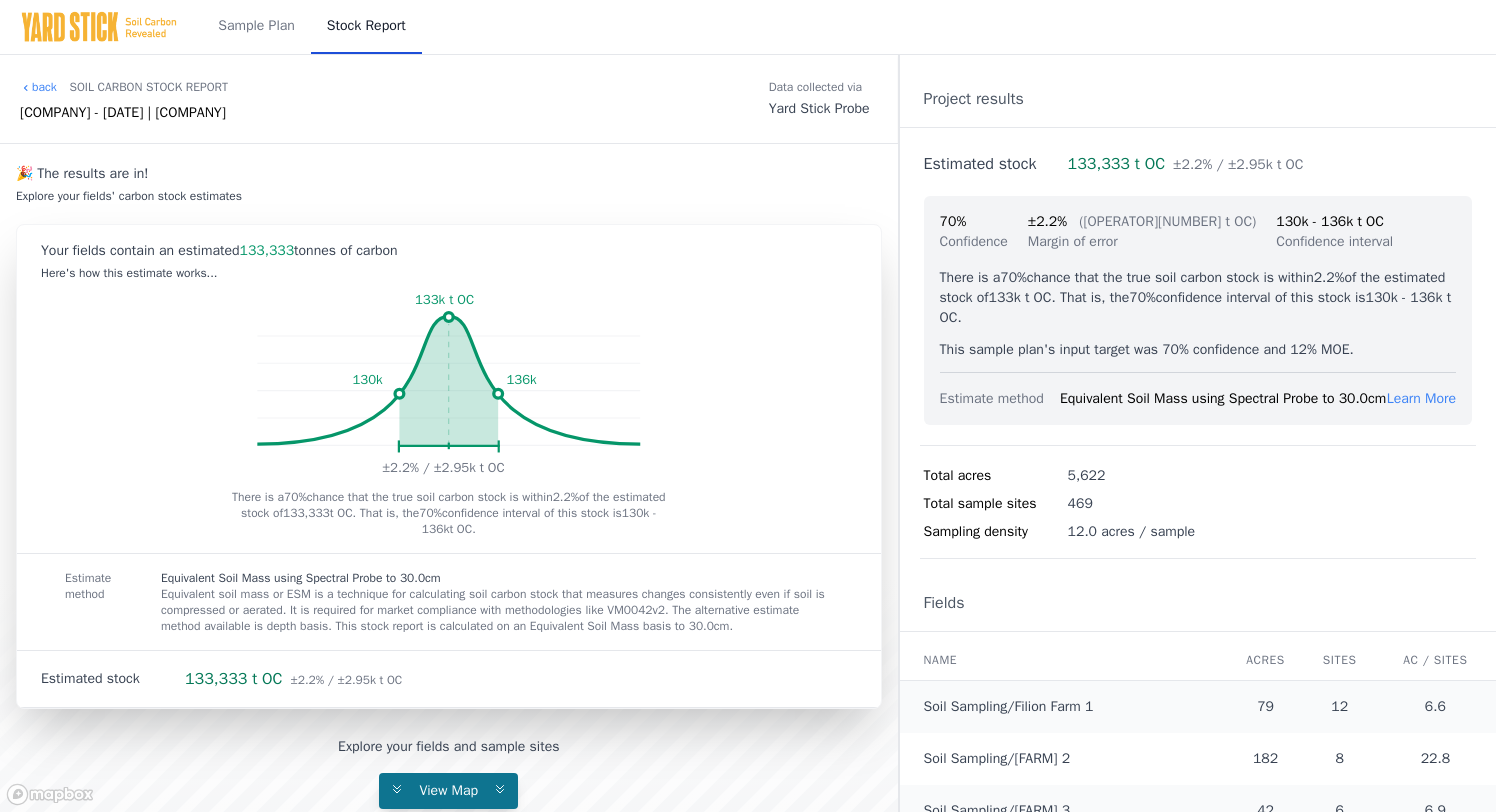 scroll, scrollTop: 0, scrollLeft: 0, axis: both 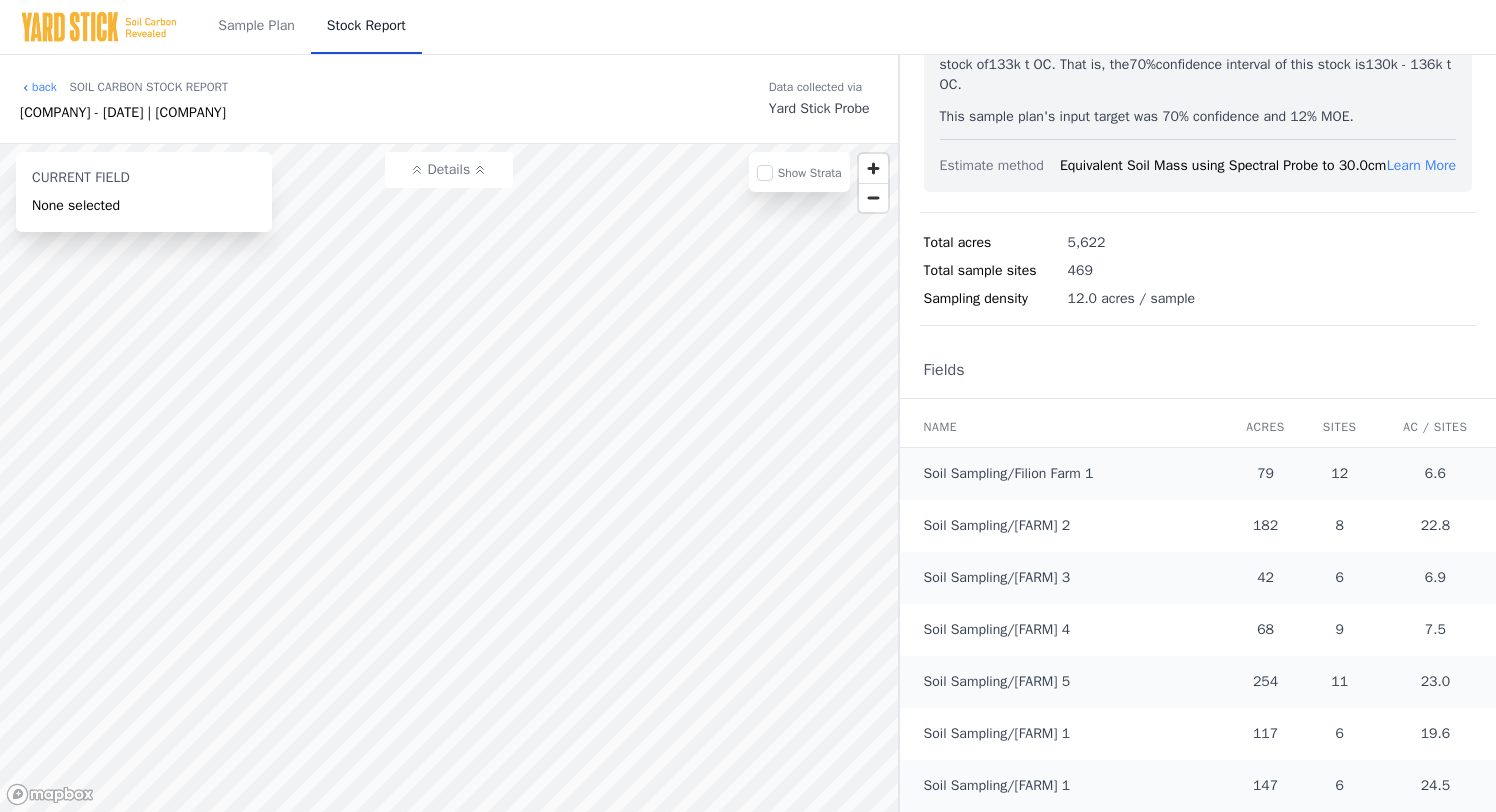 click on "Soil Sampling/[FARM] 4" at bounding box center (997, 629) 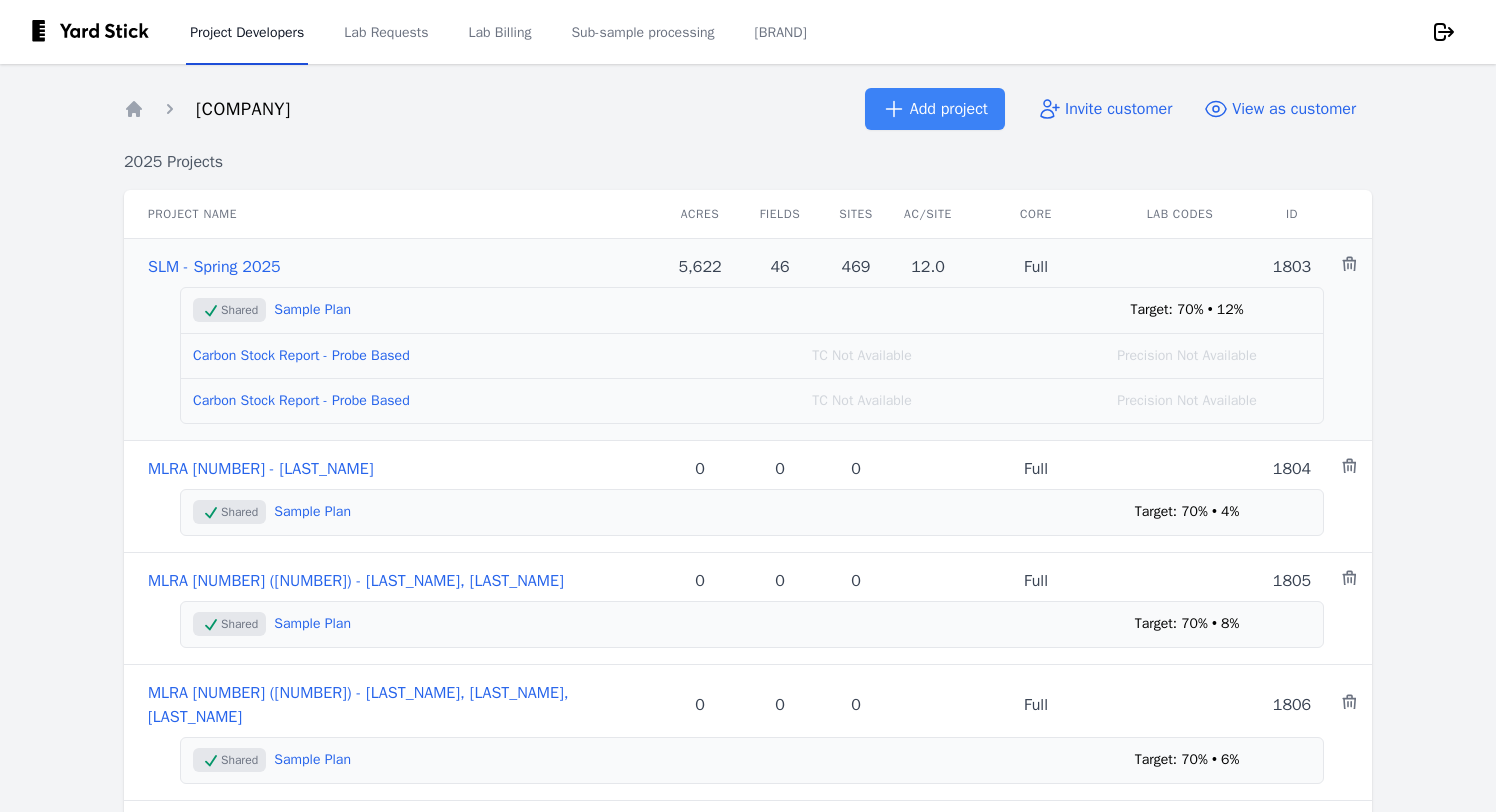 click on "Carbon Stock Report - Probe Based" at bounding box center [301, 355] 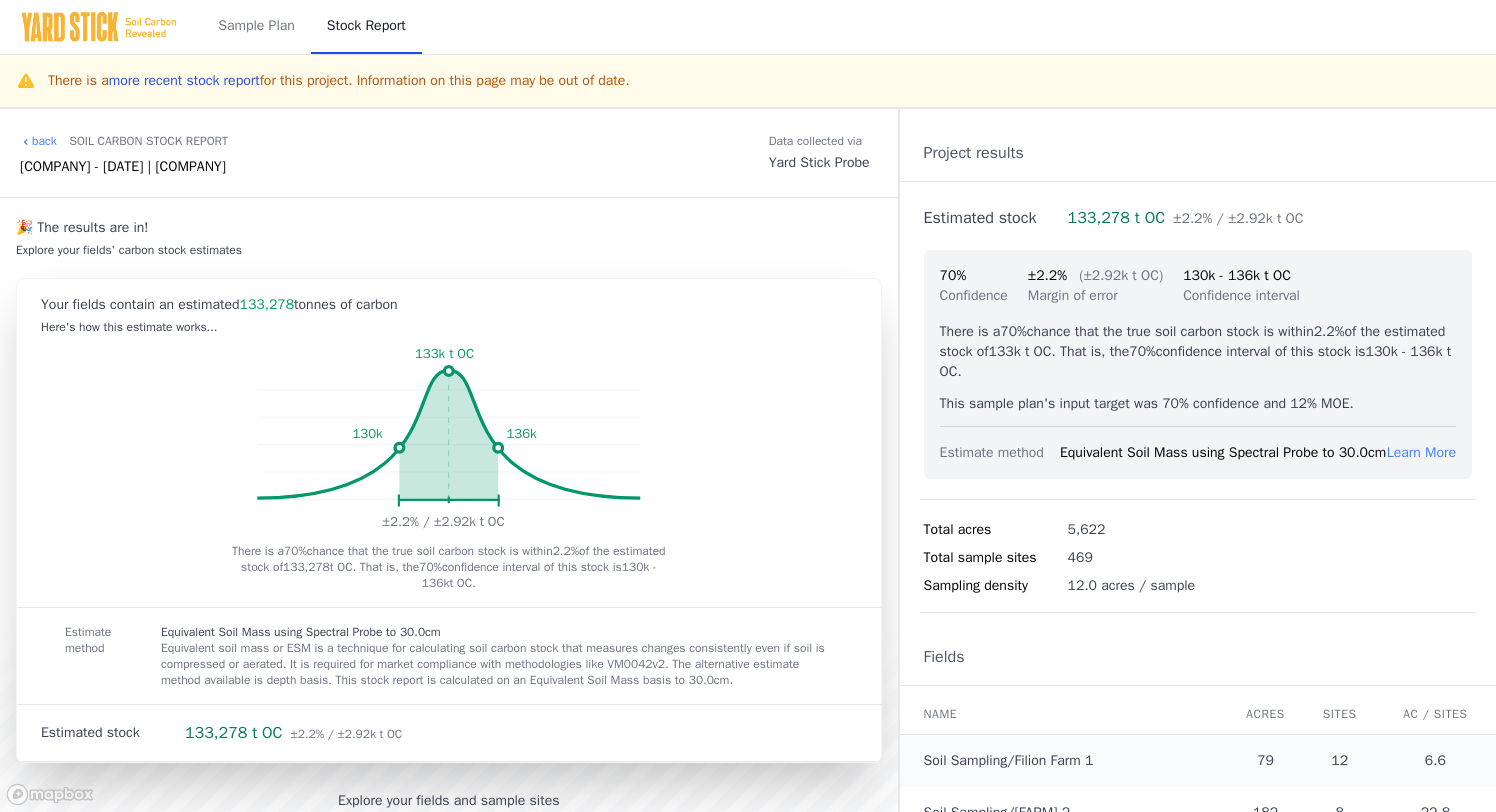 scroll, scrollTop: 51, scrollLeft: 0, axis: vertical 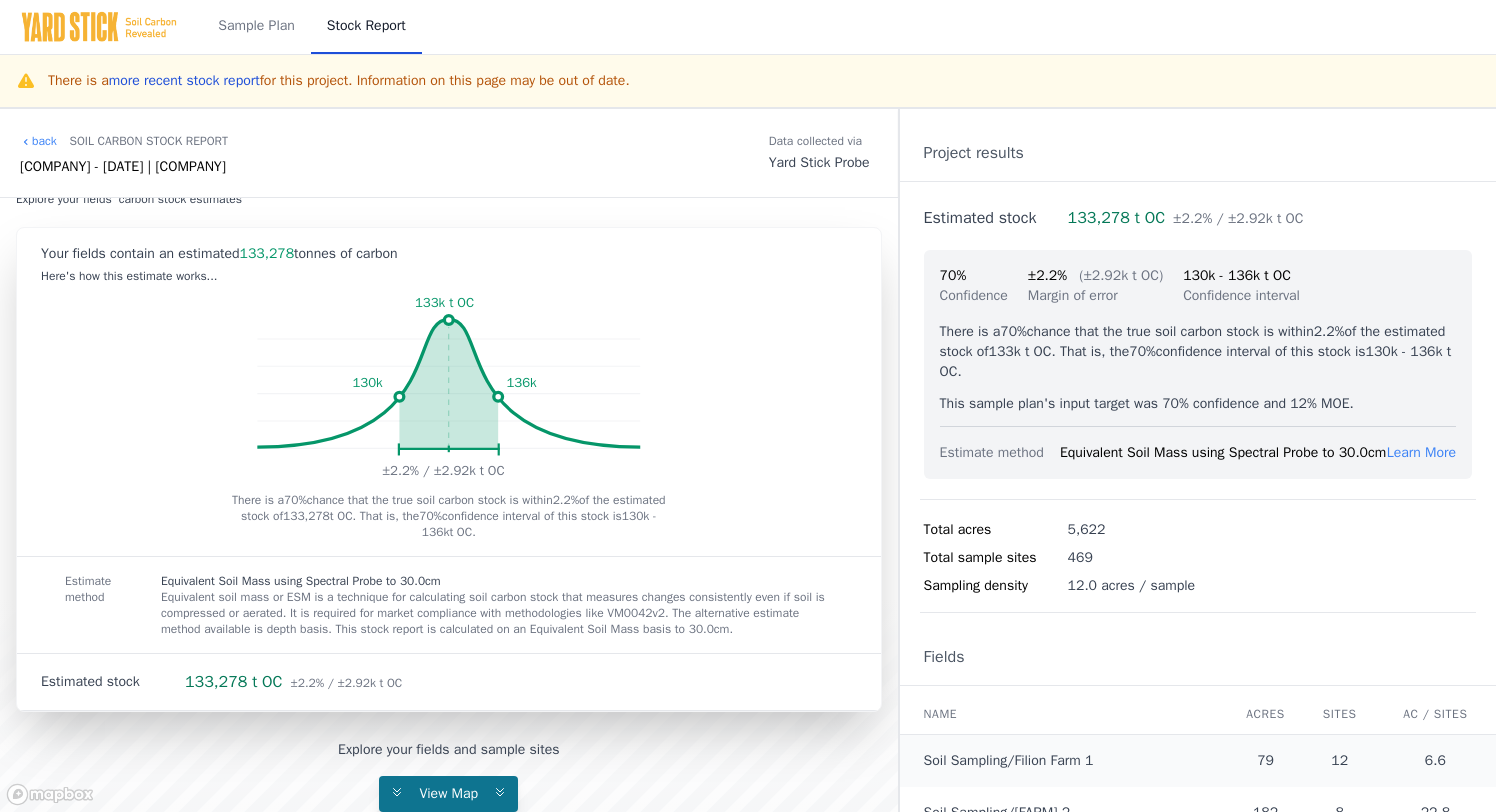 click on "View Map" at bounding box center [448, 794] 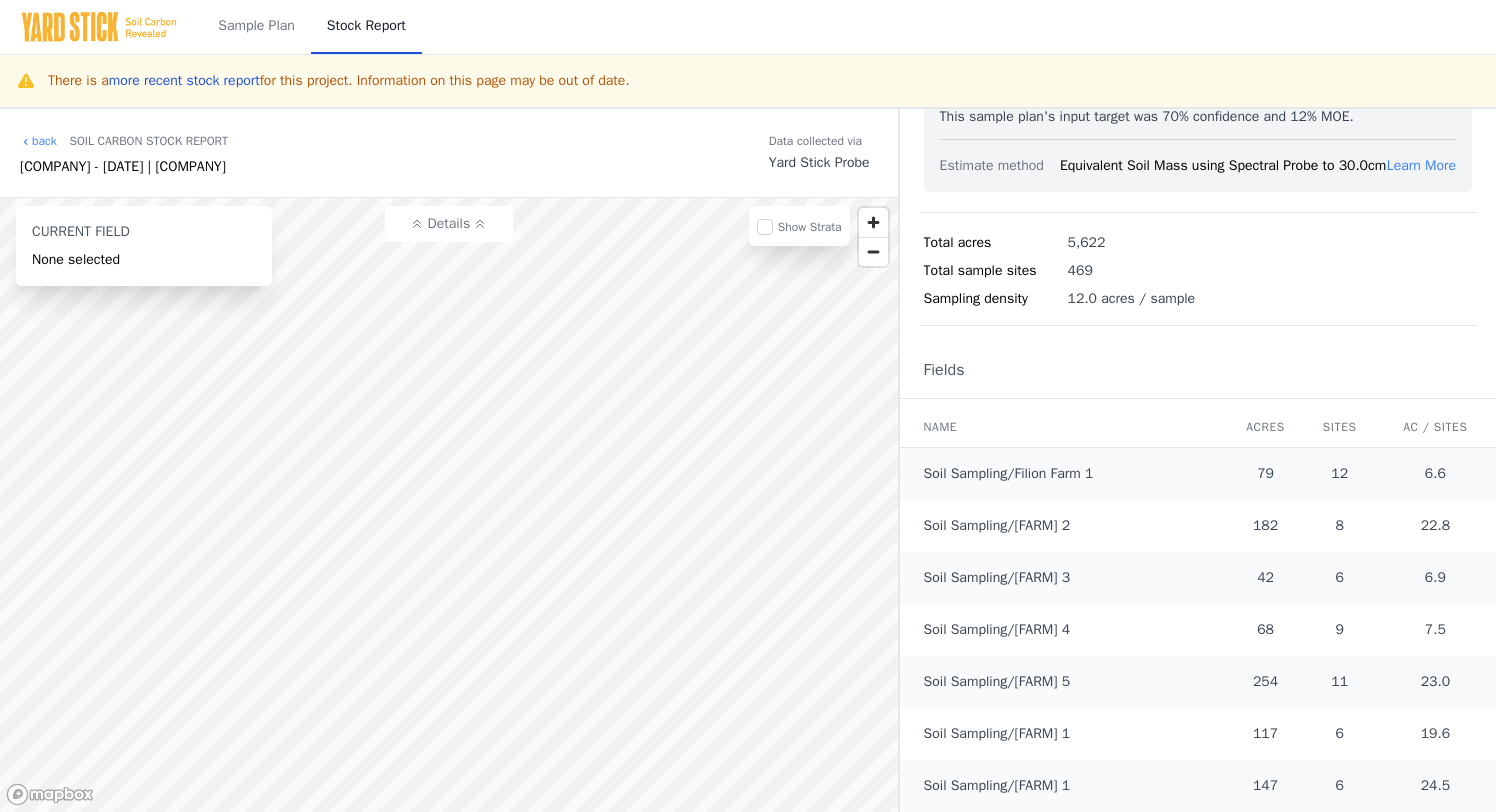 scroll, scrollTop: 306, scrollLeft: 0, axis: vertical 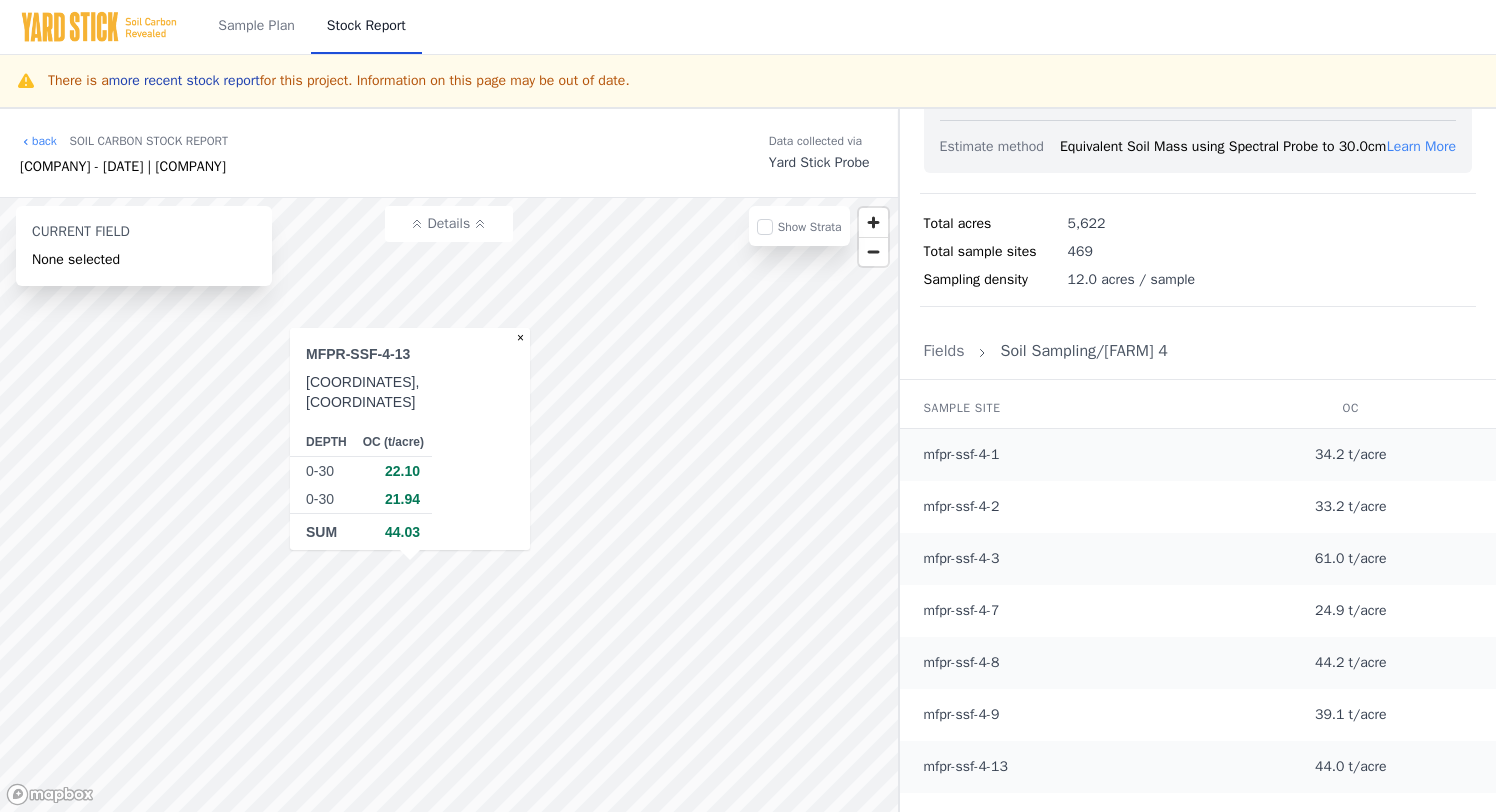 click on "more recent stock report" at bounding box center [184, 80] 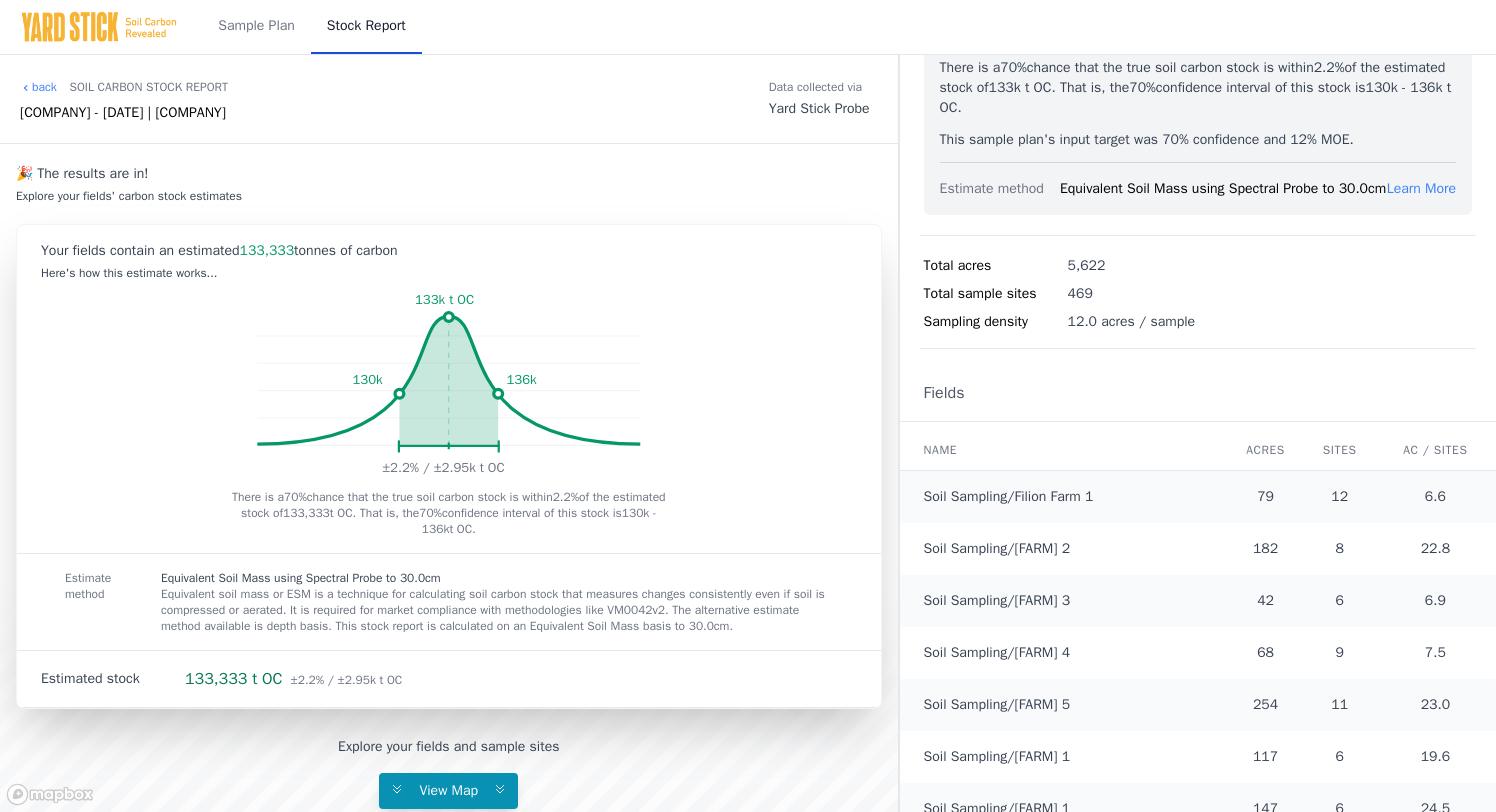 scroll, scrollTop: 253, scrollLeft: 0, axis: vertical 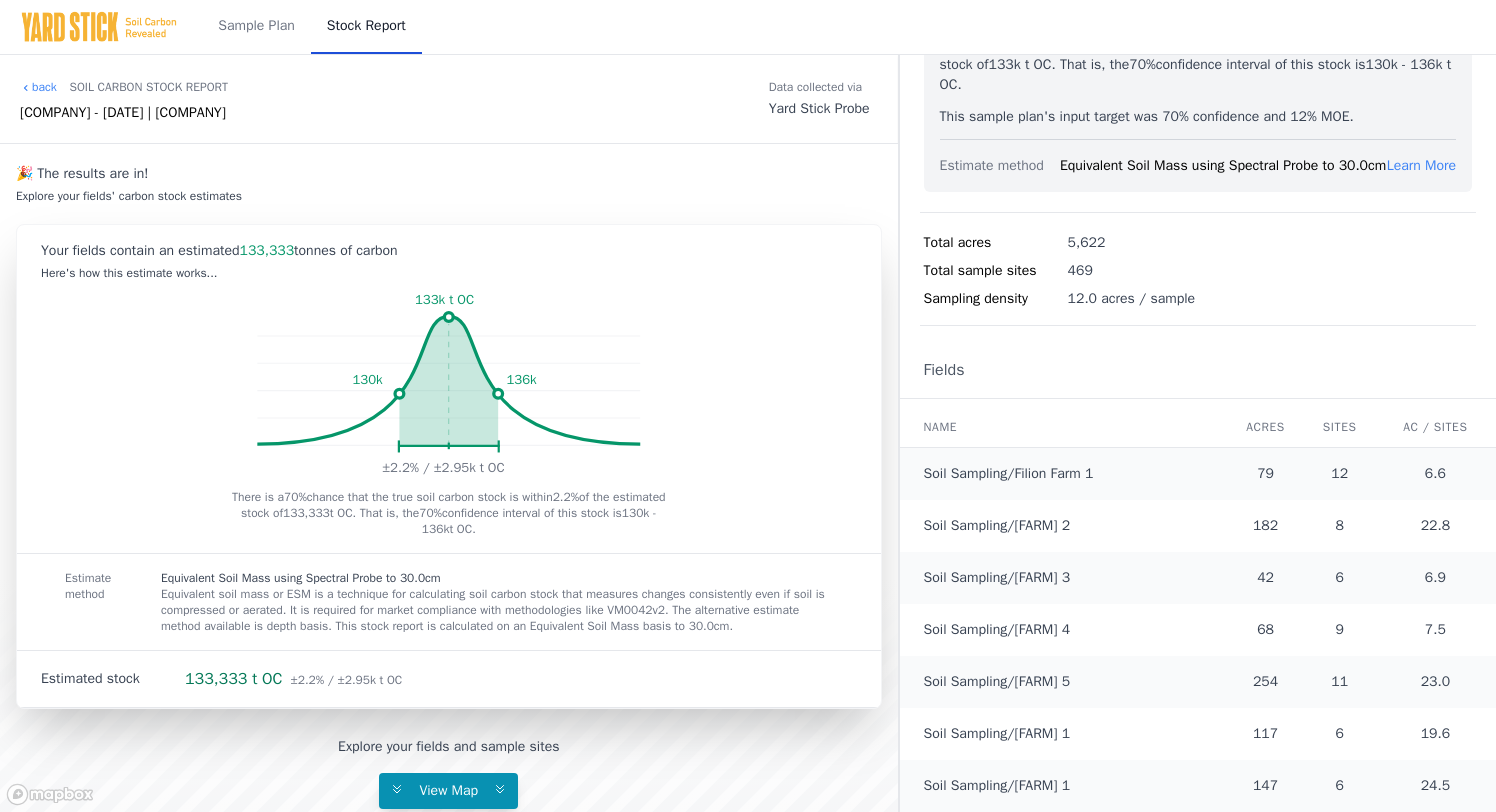 click on "Soil Sampling/Filion Farm 1" at bounding box center [1009, 473] 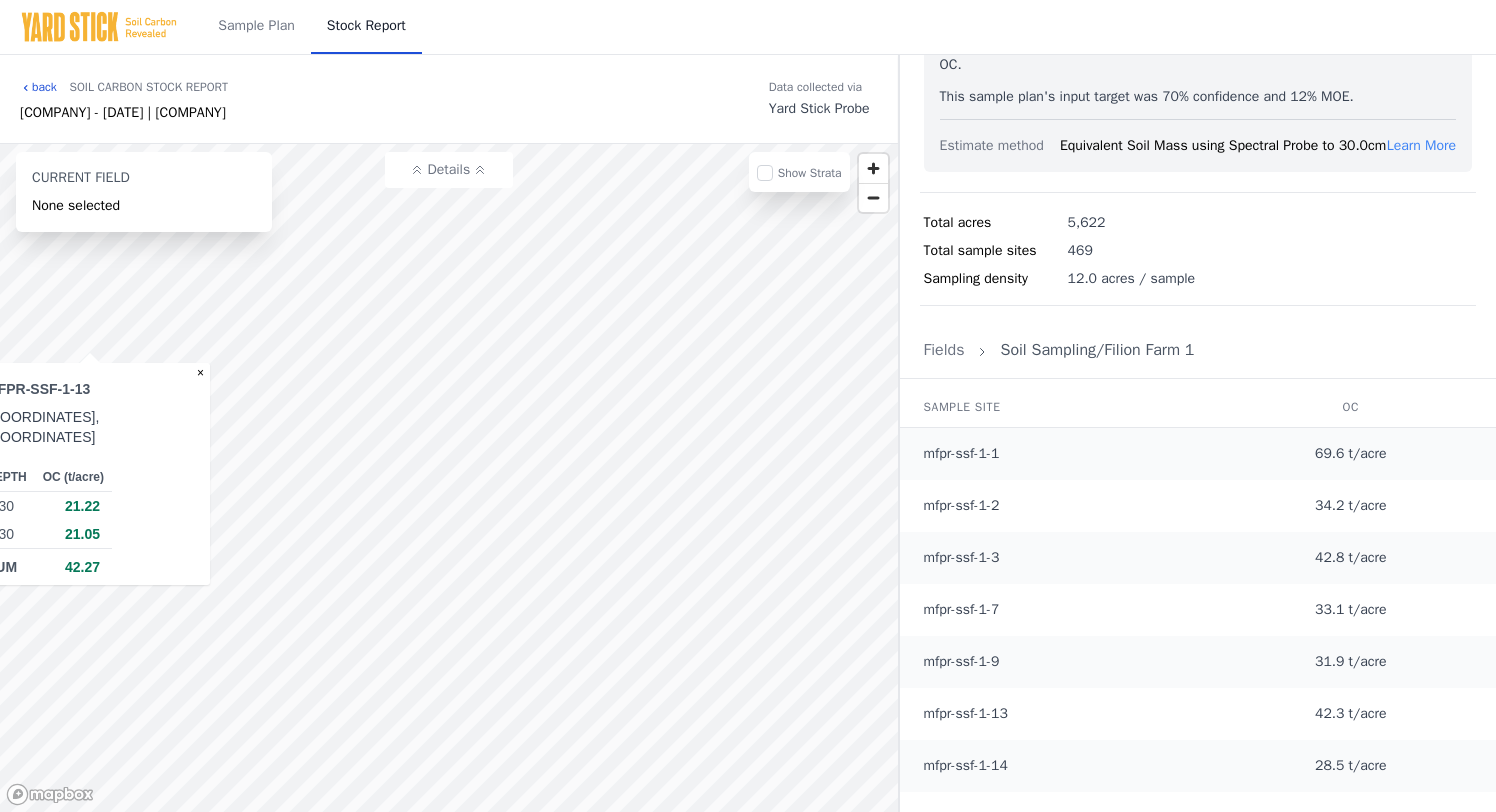 click on "back" at bounding box center [38, 87] 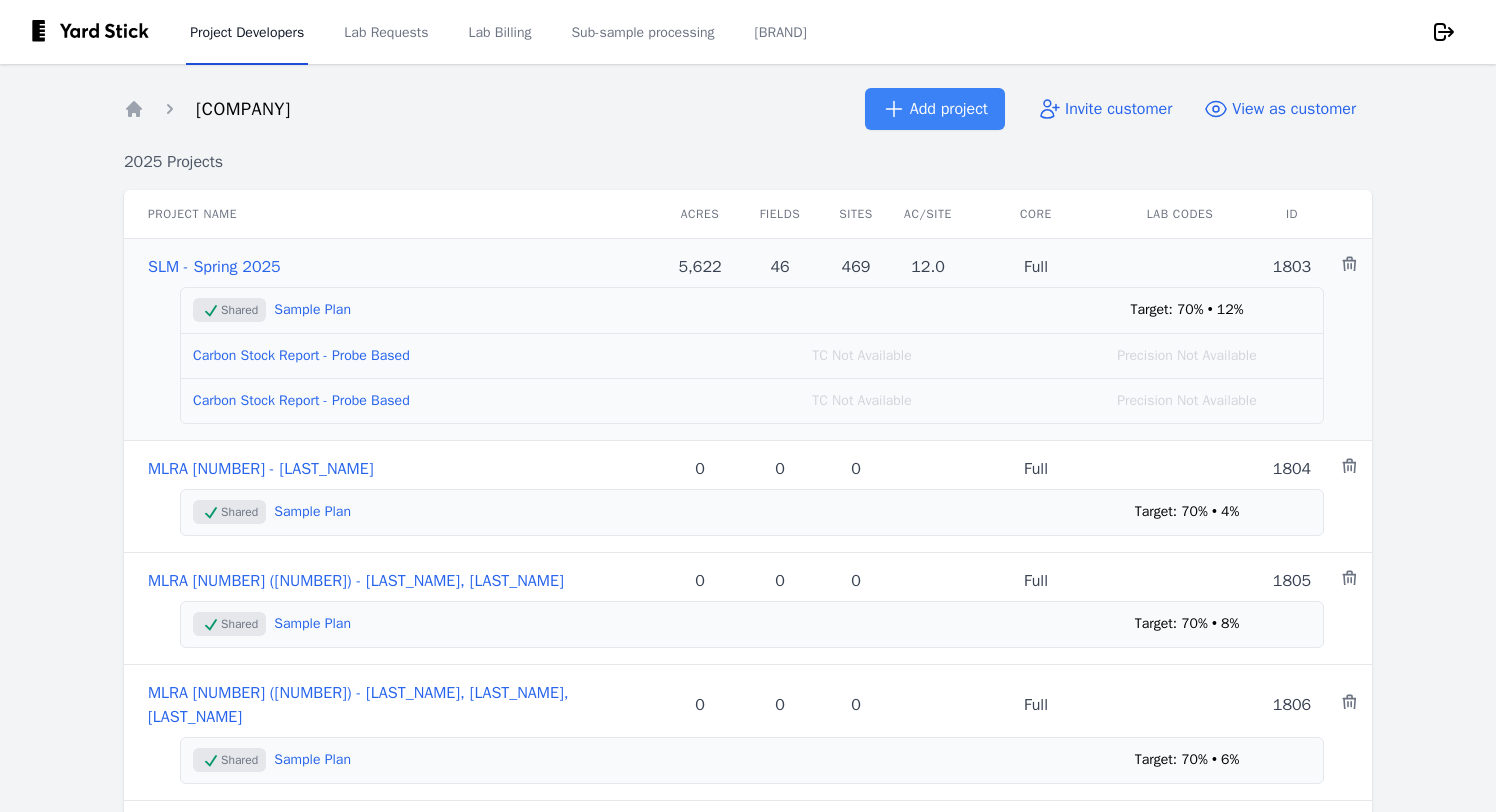 click on "Carbon Stock Report - Probe Based" at bounding box center [301, 400] 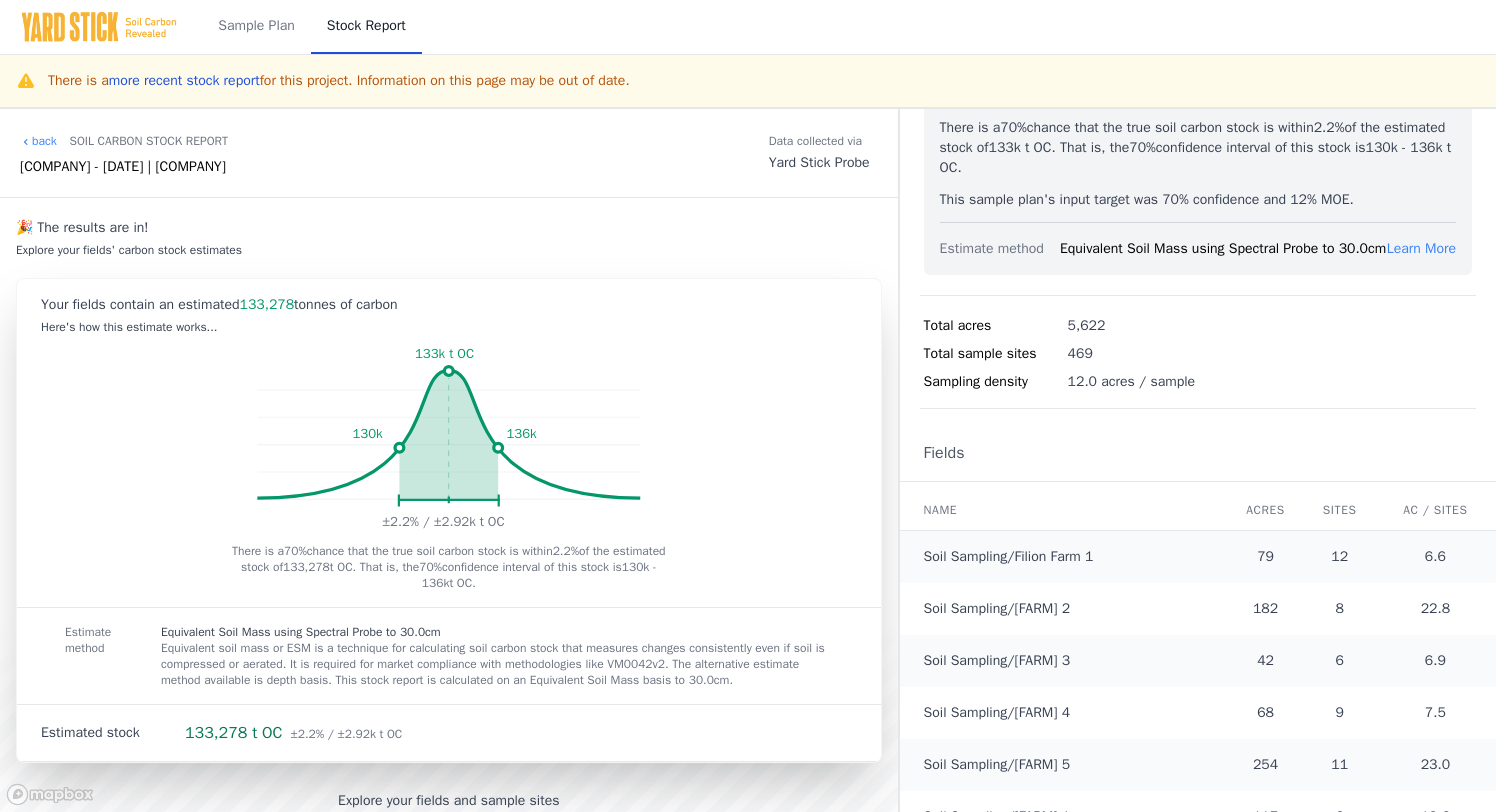 scroll, scrollTop: 219, scrollLeft: 0, axis: vertical 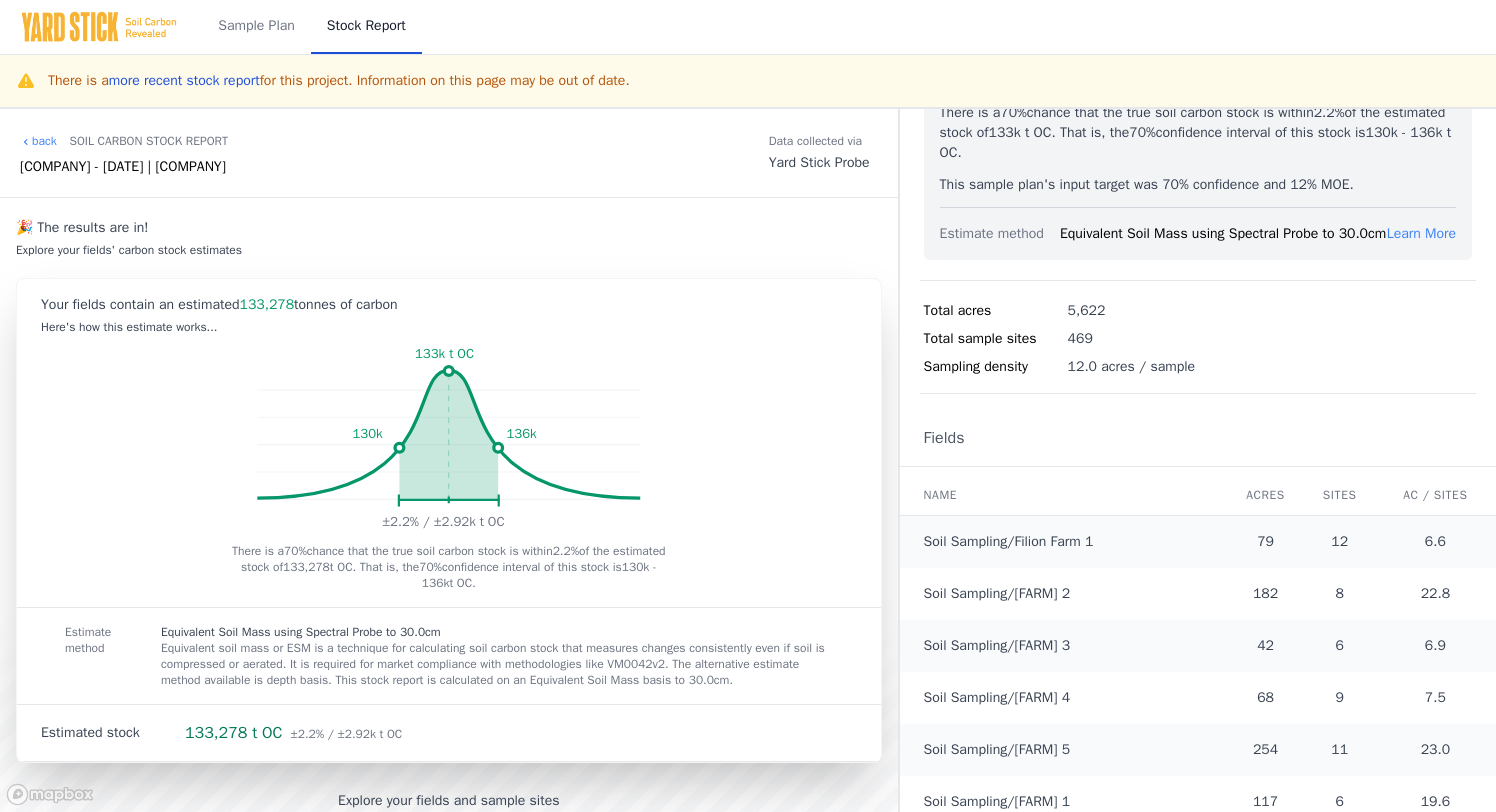 click on "Soil Sampling/Filion Farm 1" at bounding box center (1009, 541) 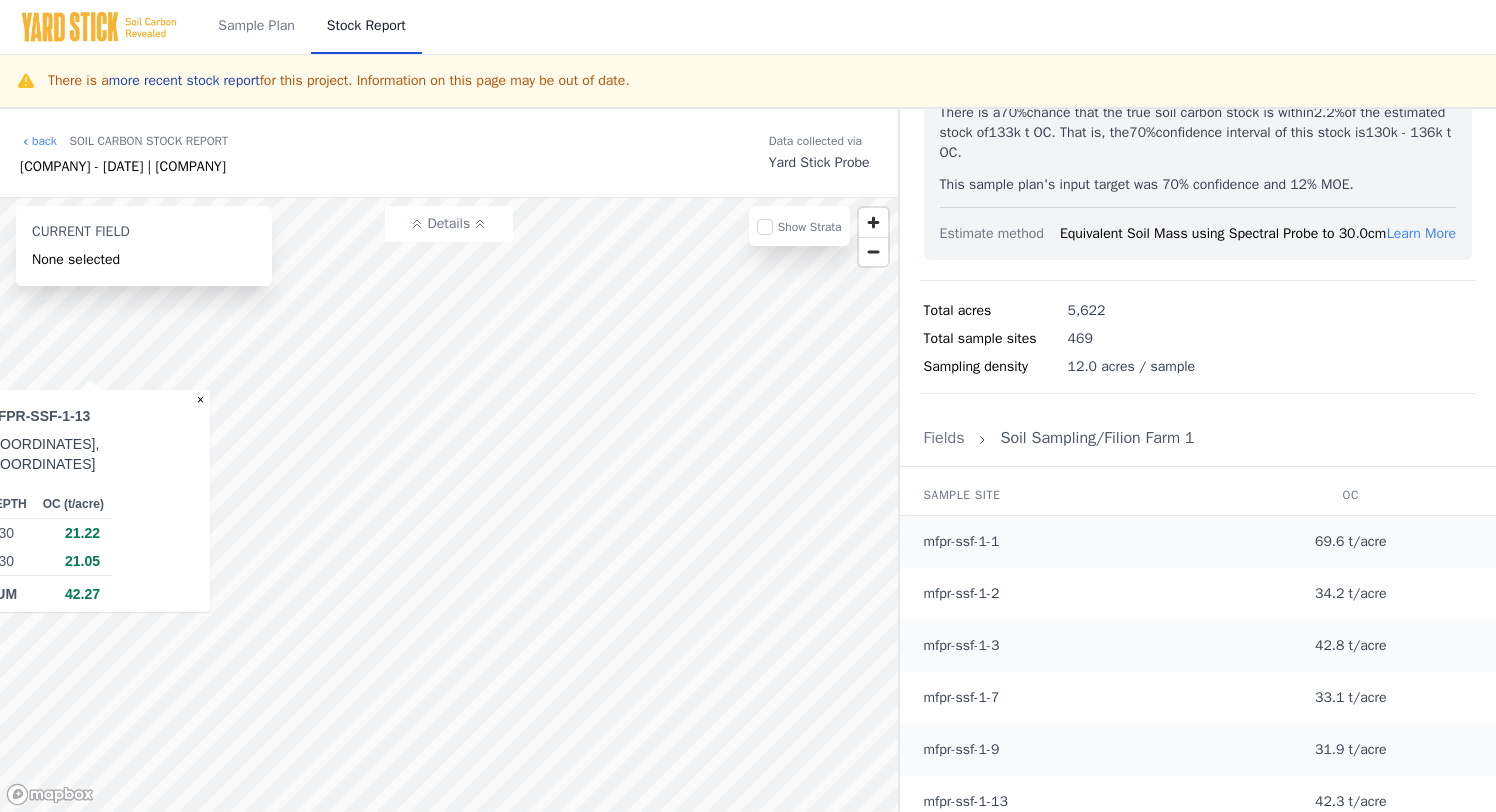 click on "more recent stock report" at bounding box center (184, 80) 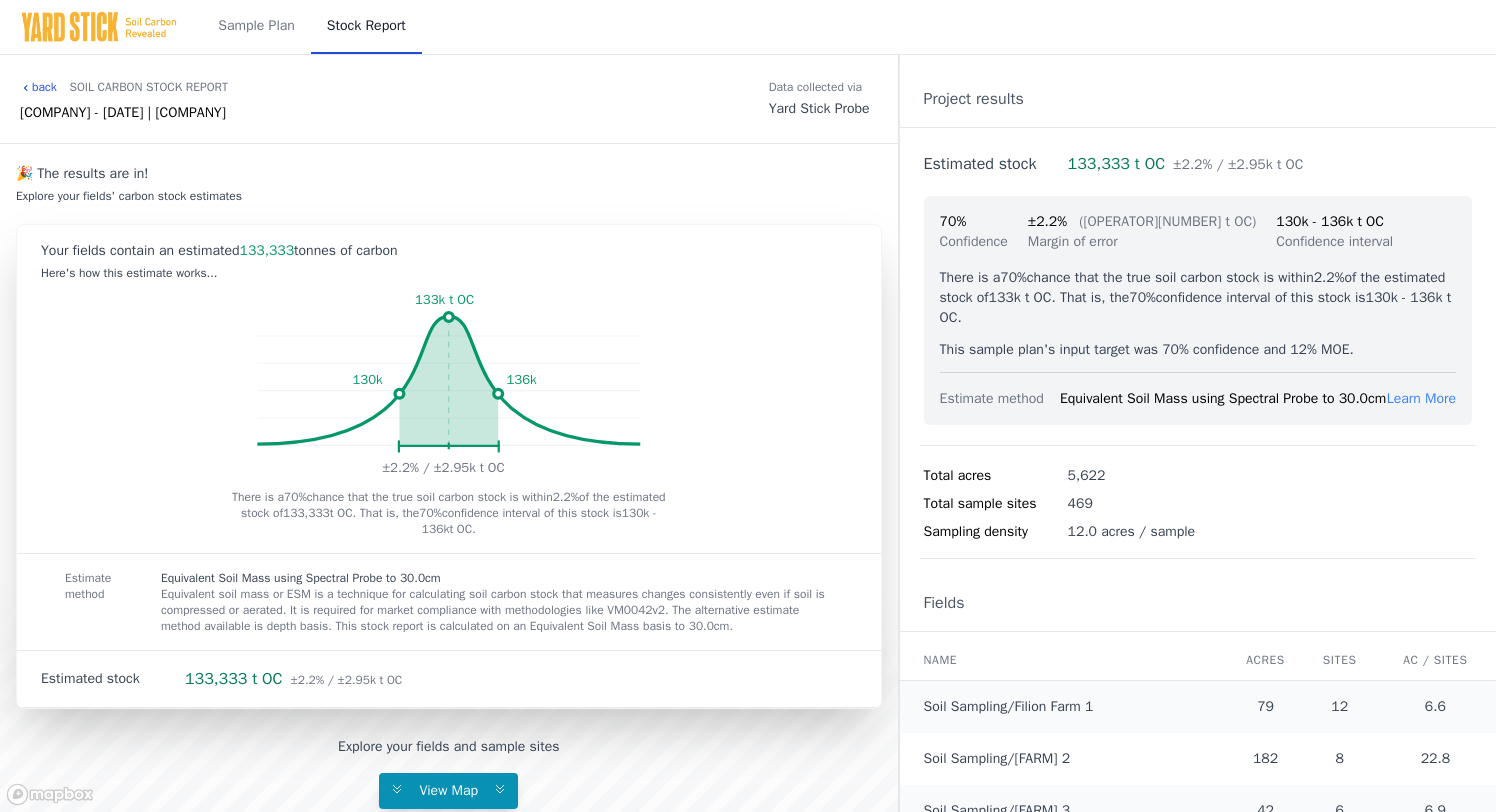 click on "back" at bounding box center [38, 87] 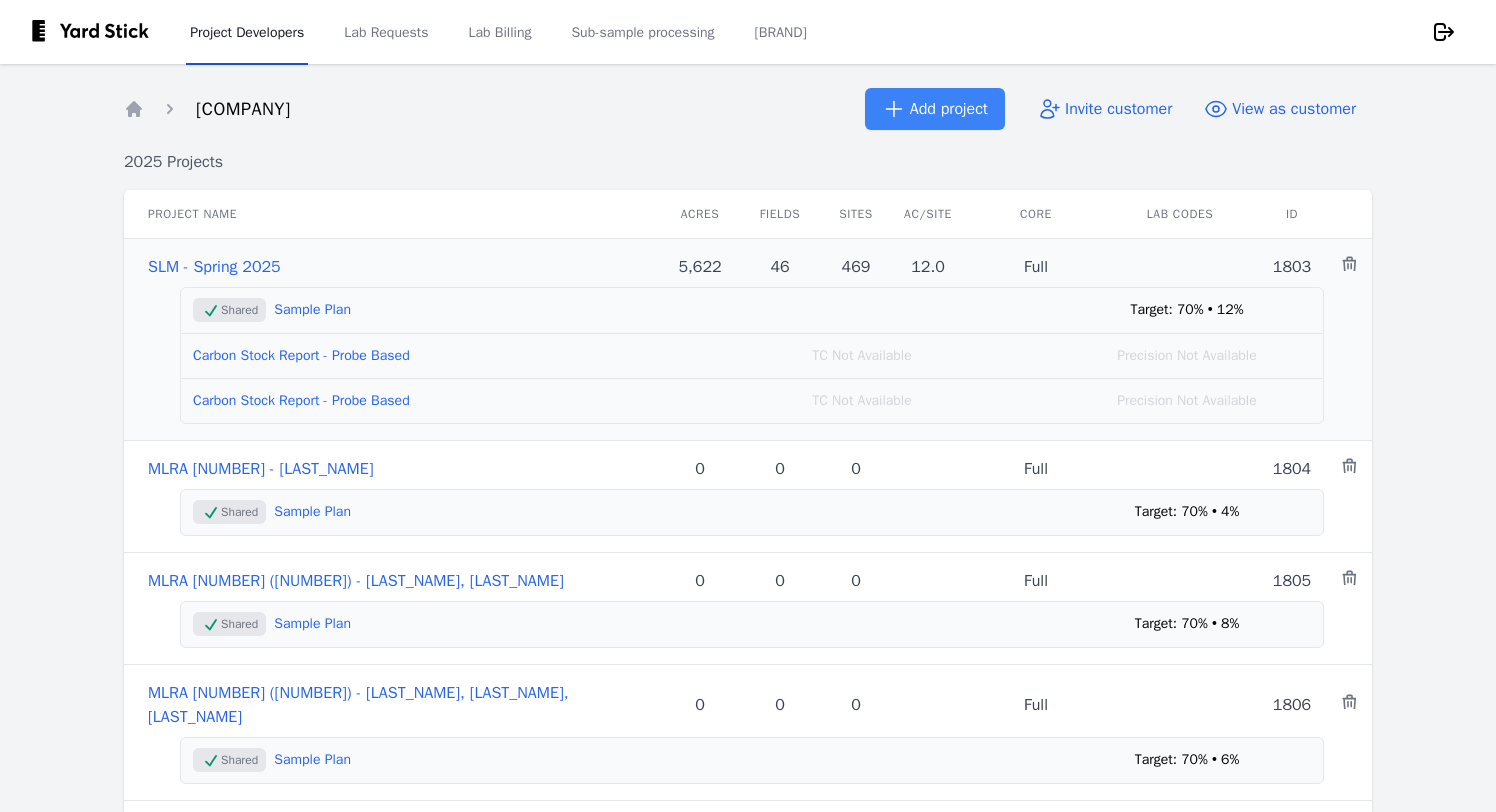 scroll, scrollTop: 9, scrollLeft: 0, axis: vertical 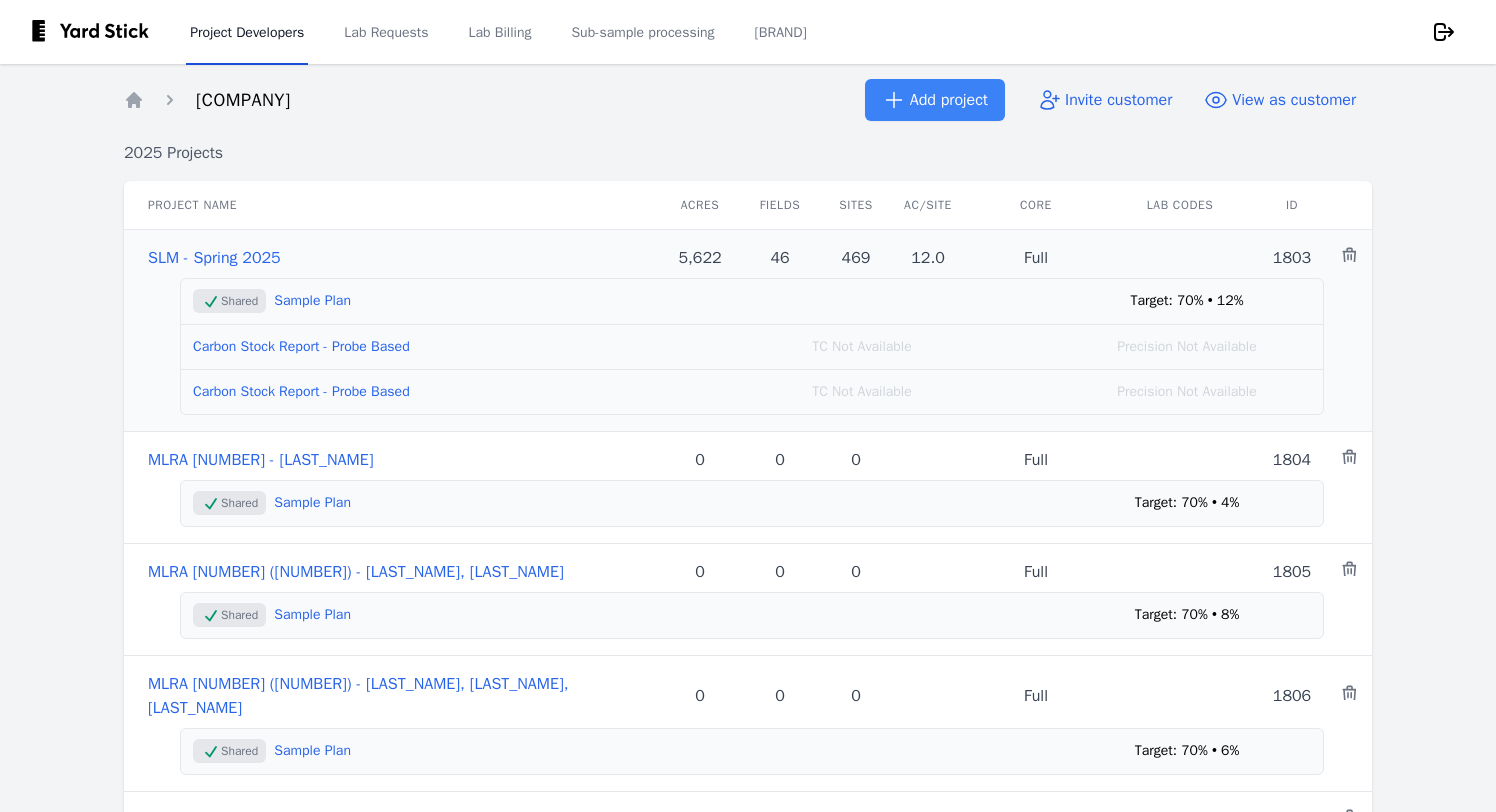 click on "Carbon Stock Report - Probe Based" at bounding box center (301, 346) 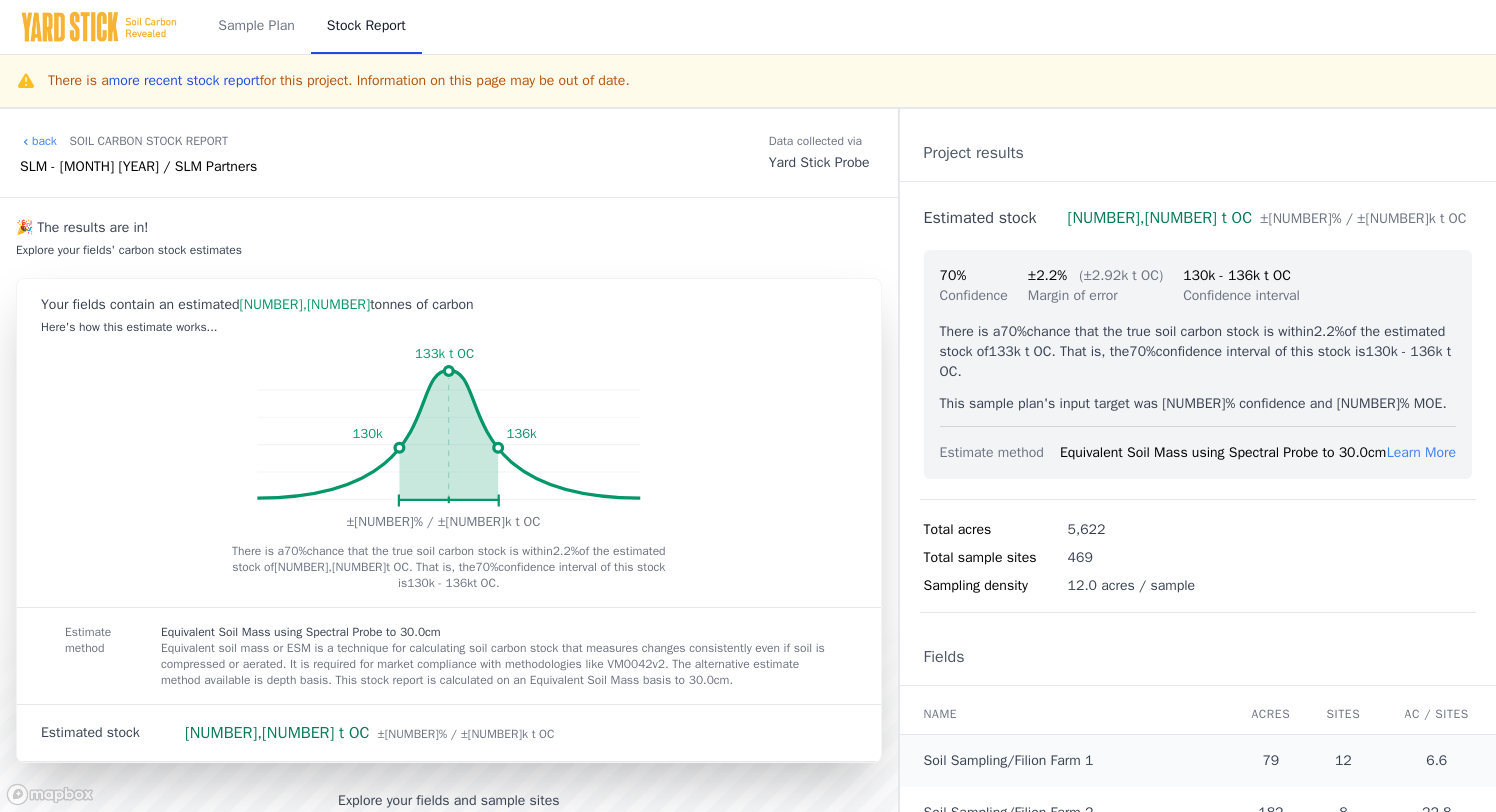 scroll, scrollTop: 0, scrollLeft: 0, axis: both 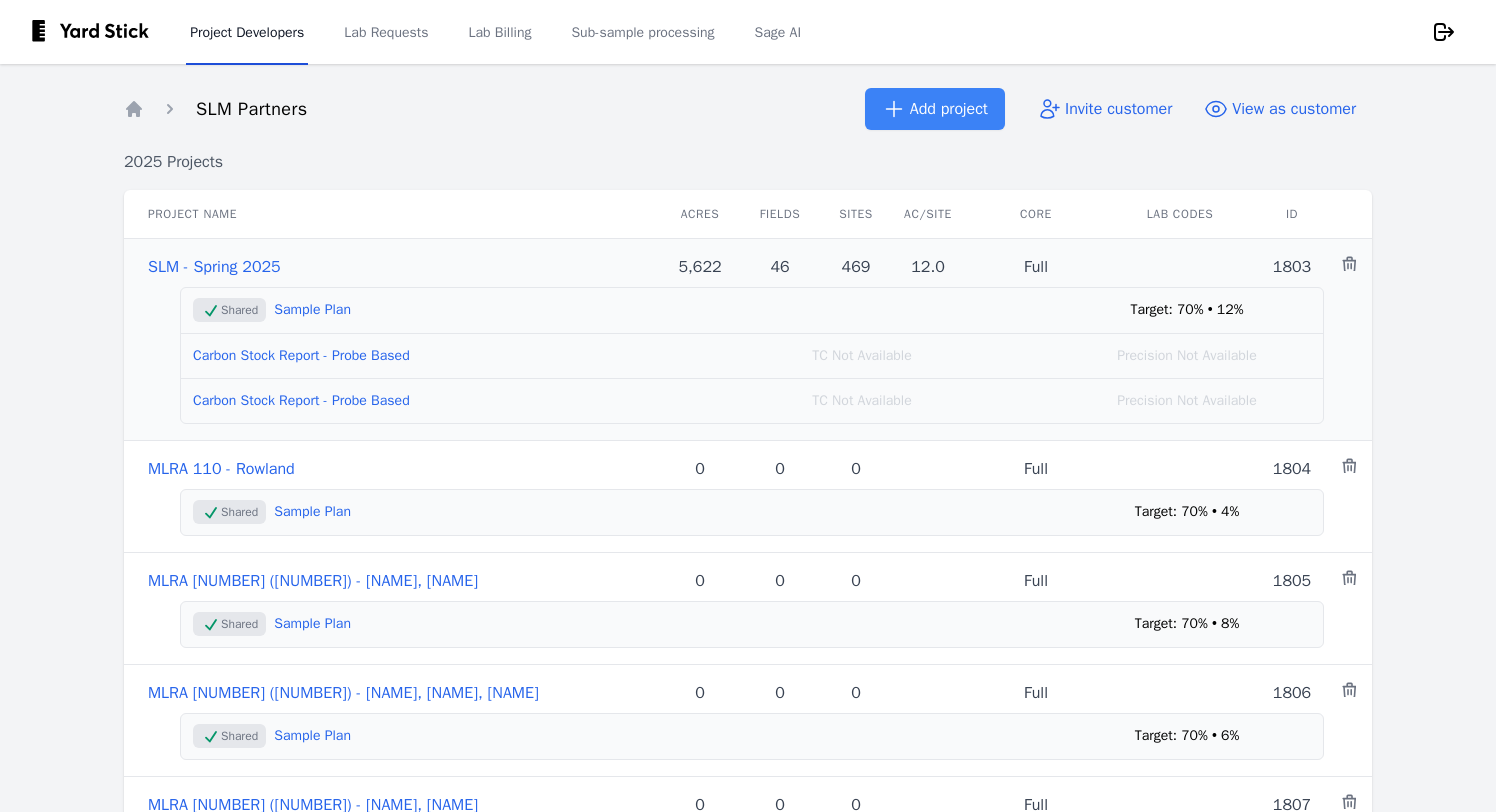 click on "SLM - Spring 2025" at bounding box center [214, 267] 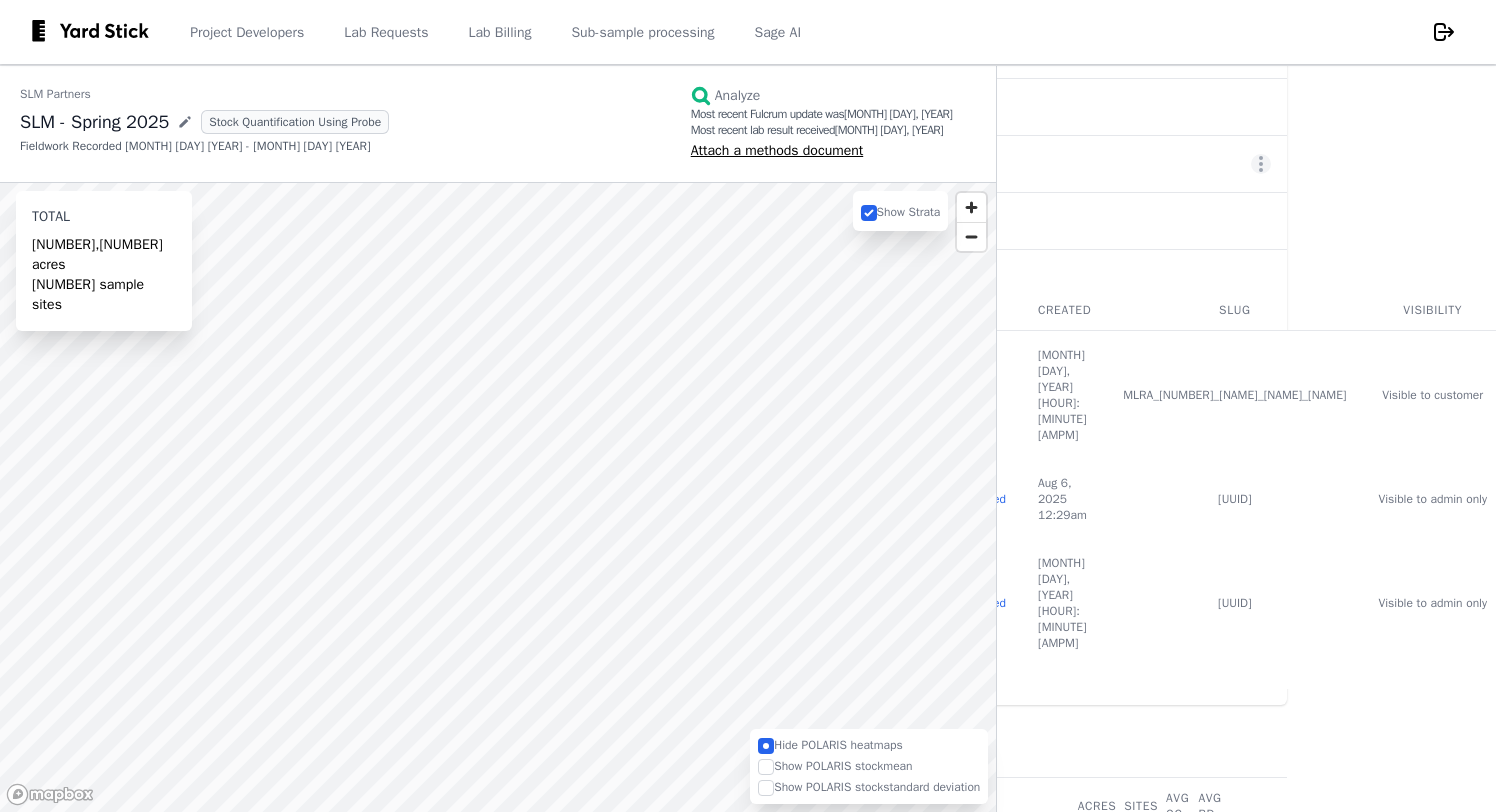 scroll, scrollTop: 134, scrollLeft: 248, axis: both 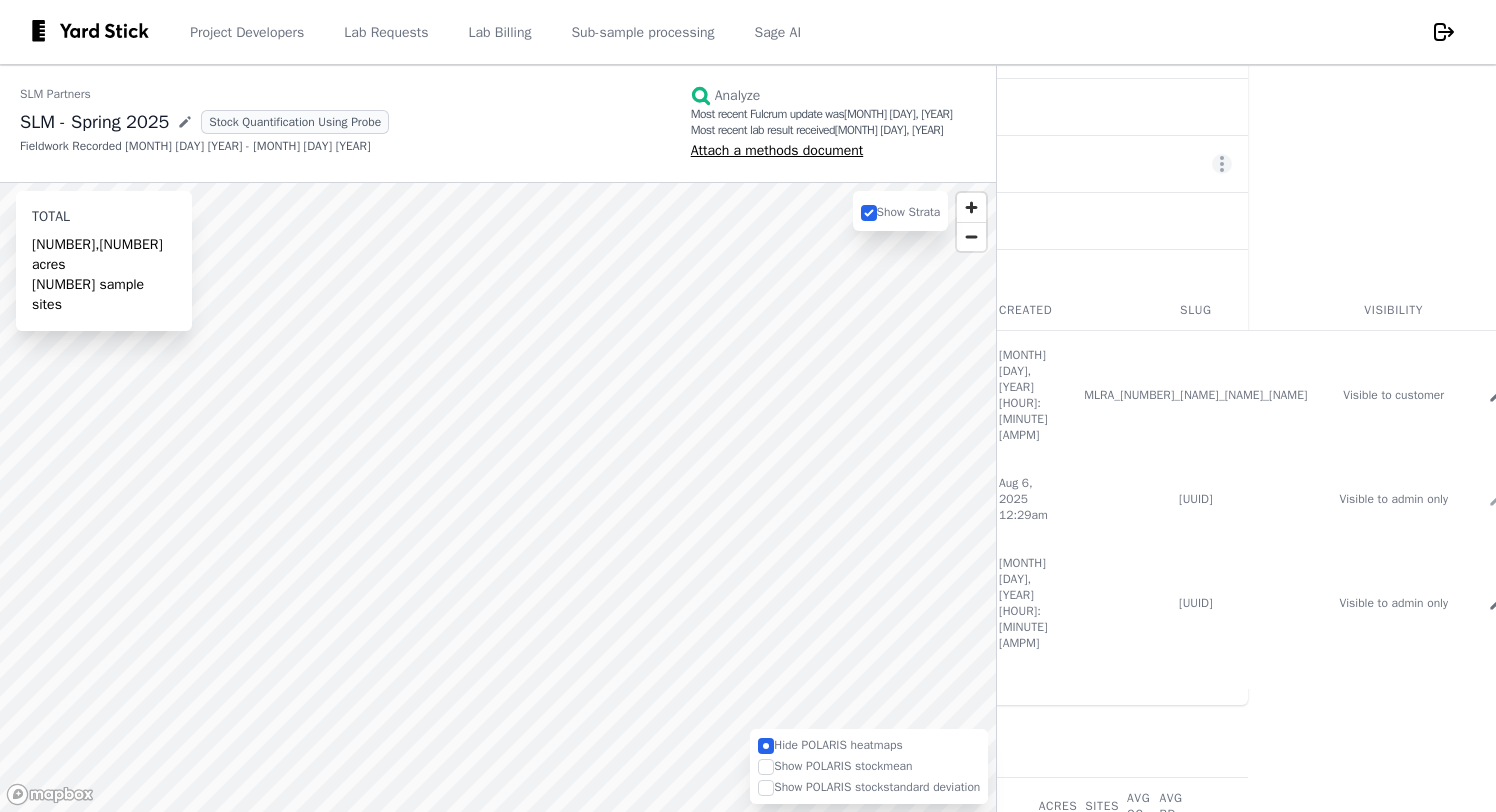 click 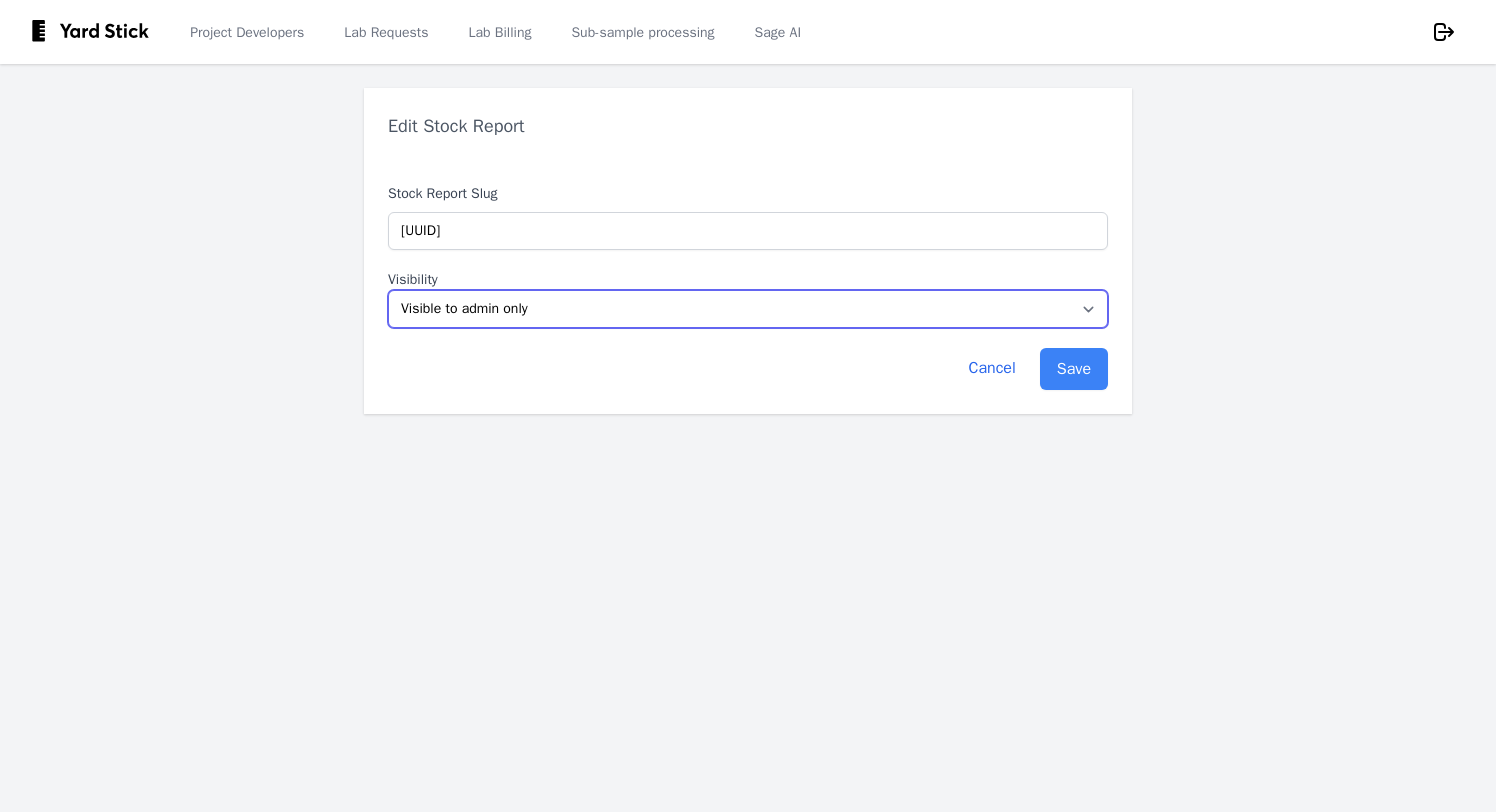 click on "Visible to admin only
Visible to customer
Visible to public" at bounding box center [748, 309] 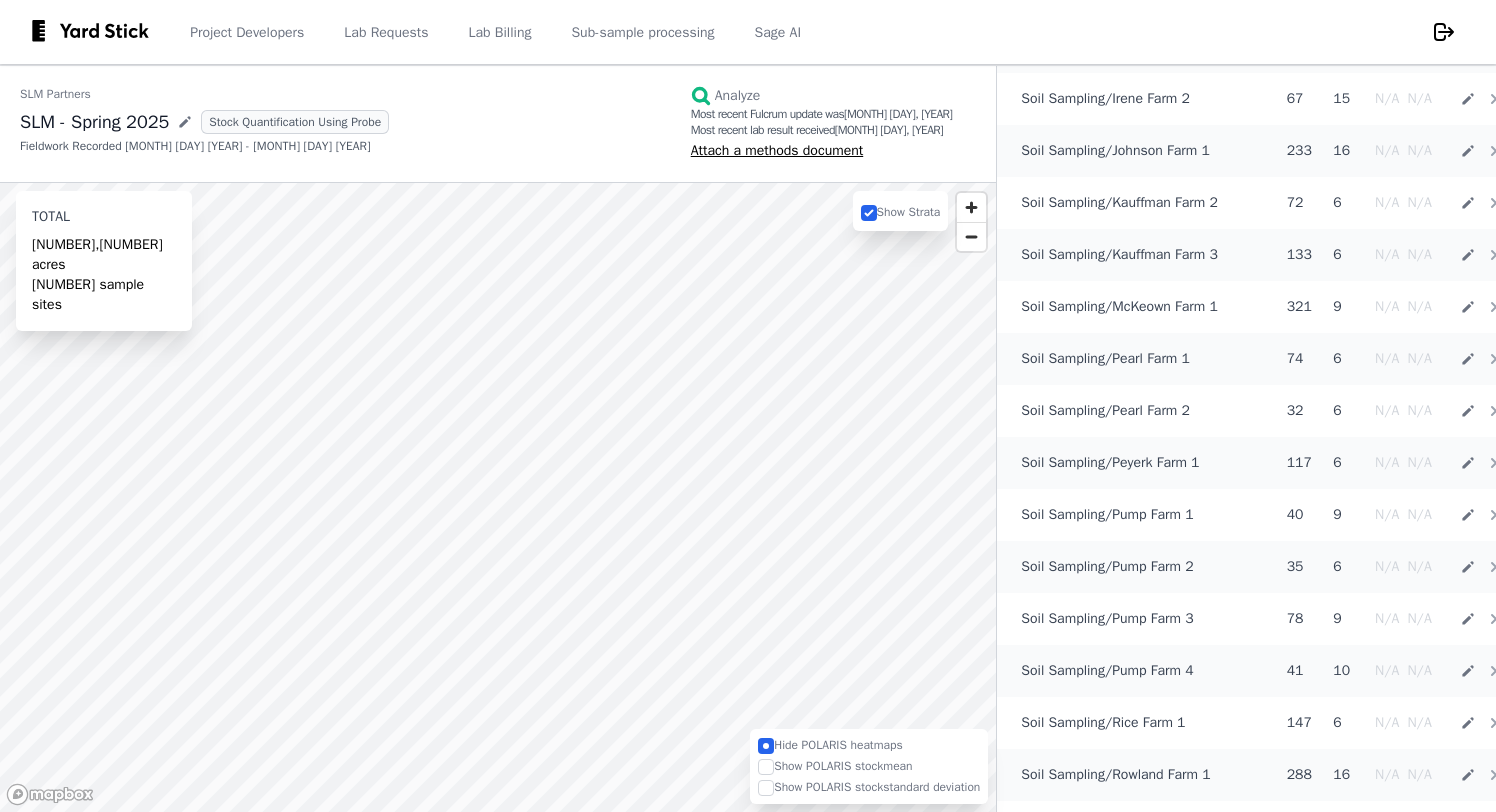 scroll, scrollTop: 2452, scrollLeft: 0, axis: vertical 